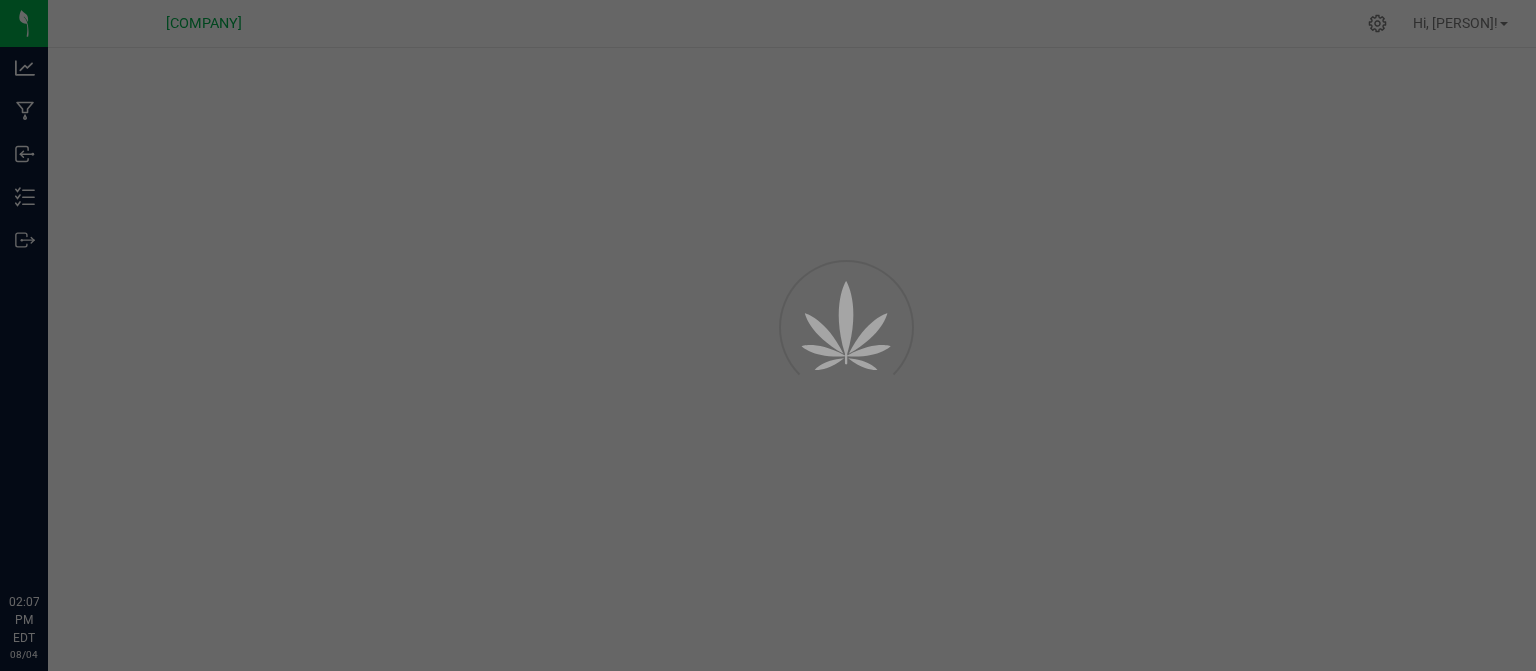 scroll, scrollTop: 0, scrollLeft: 0, axis: both 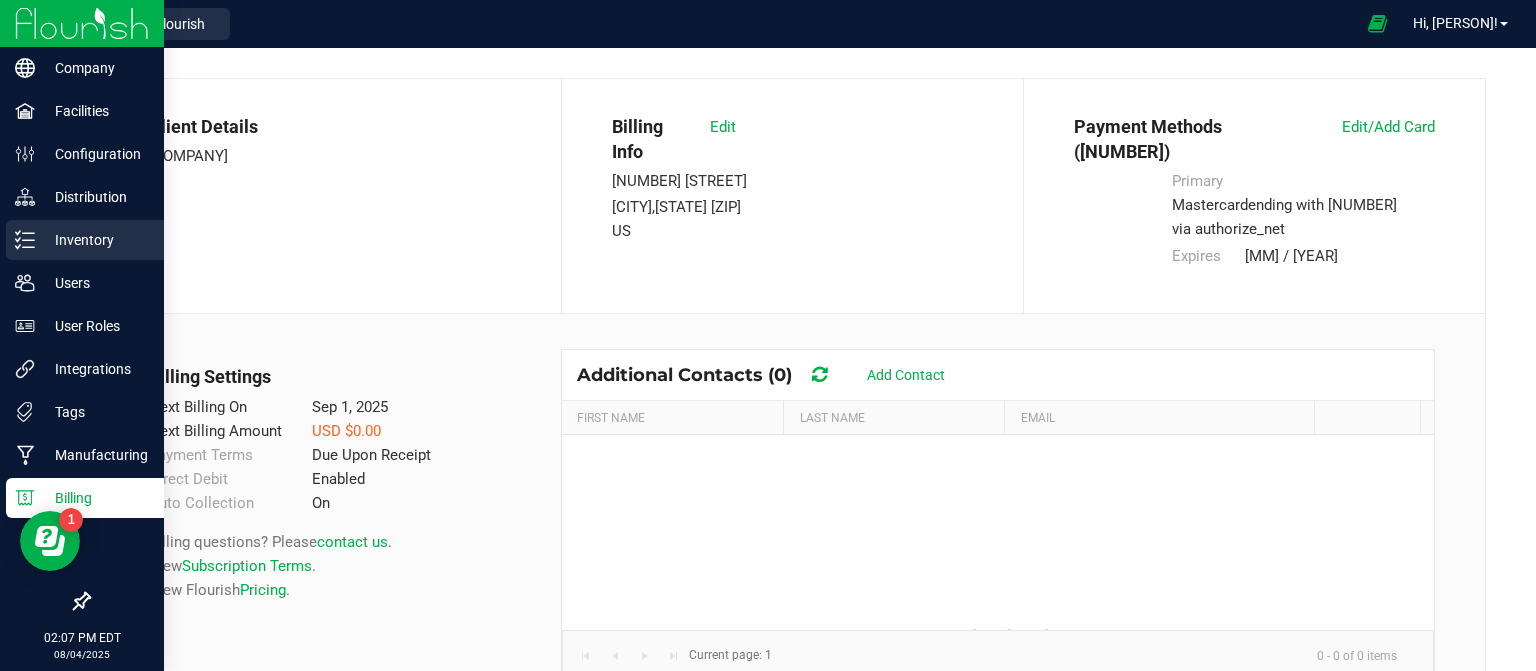 click on "Inventory" at bounding box center (95, 240) 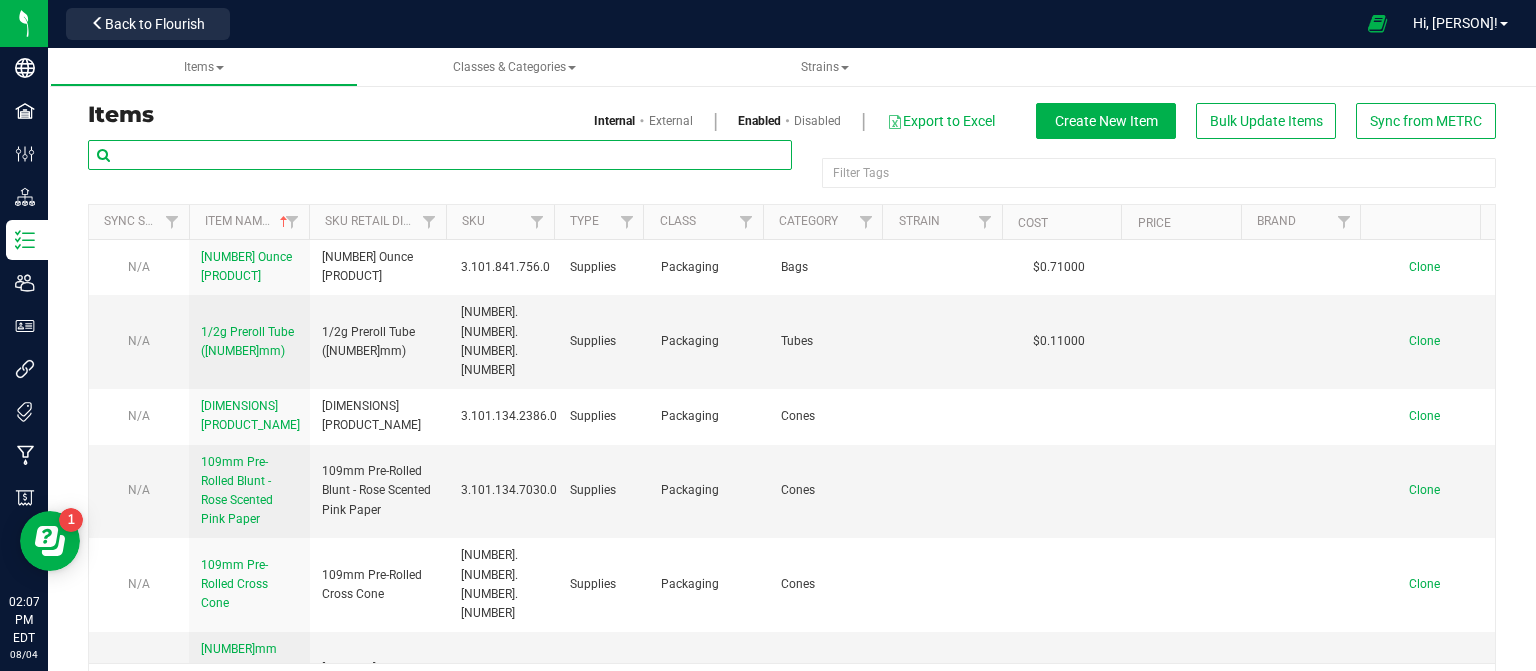click at bounding box center [440, 155] 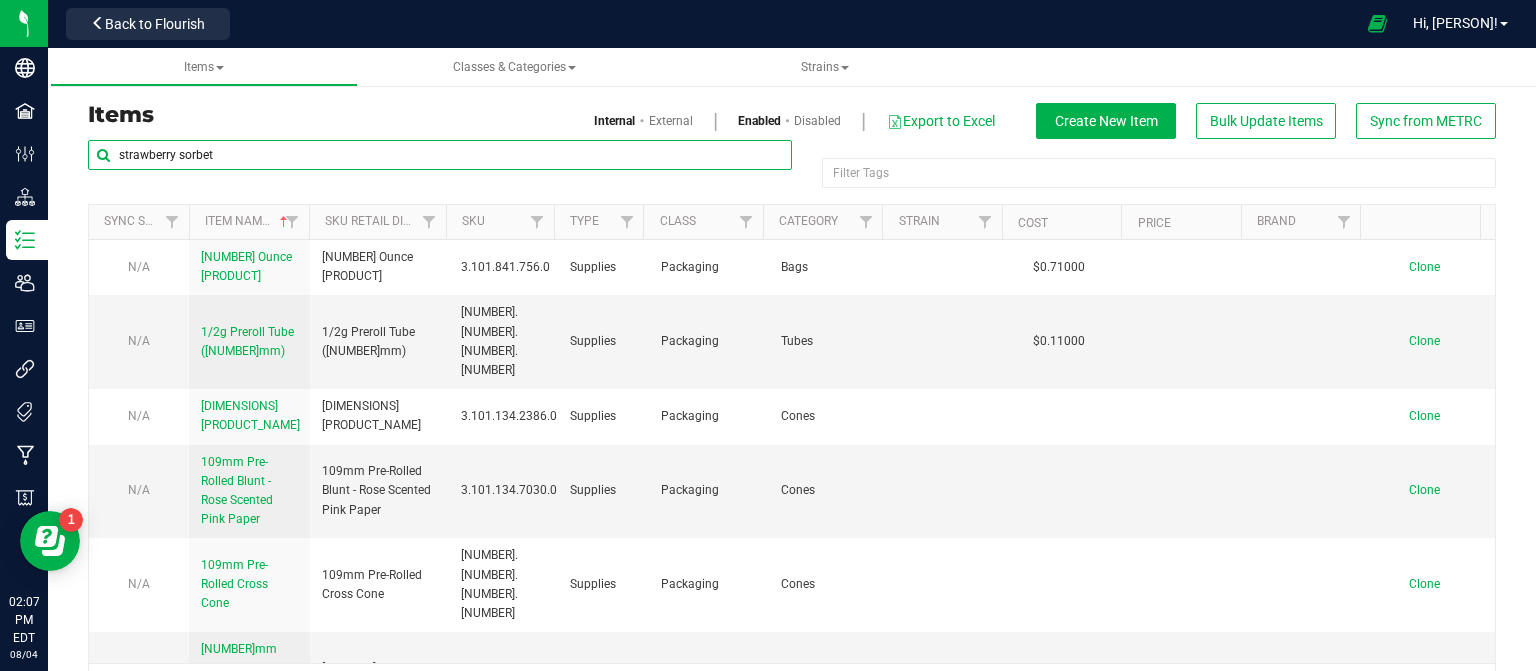 type on "strawberry sorbet" 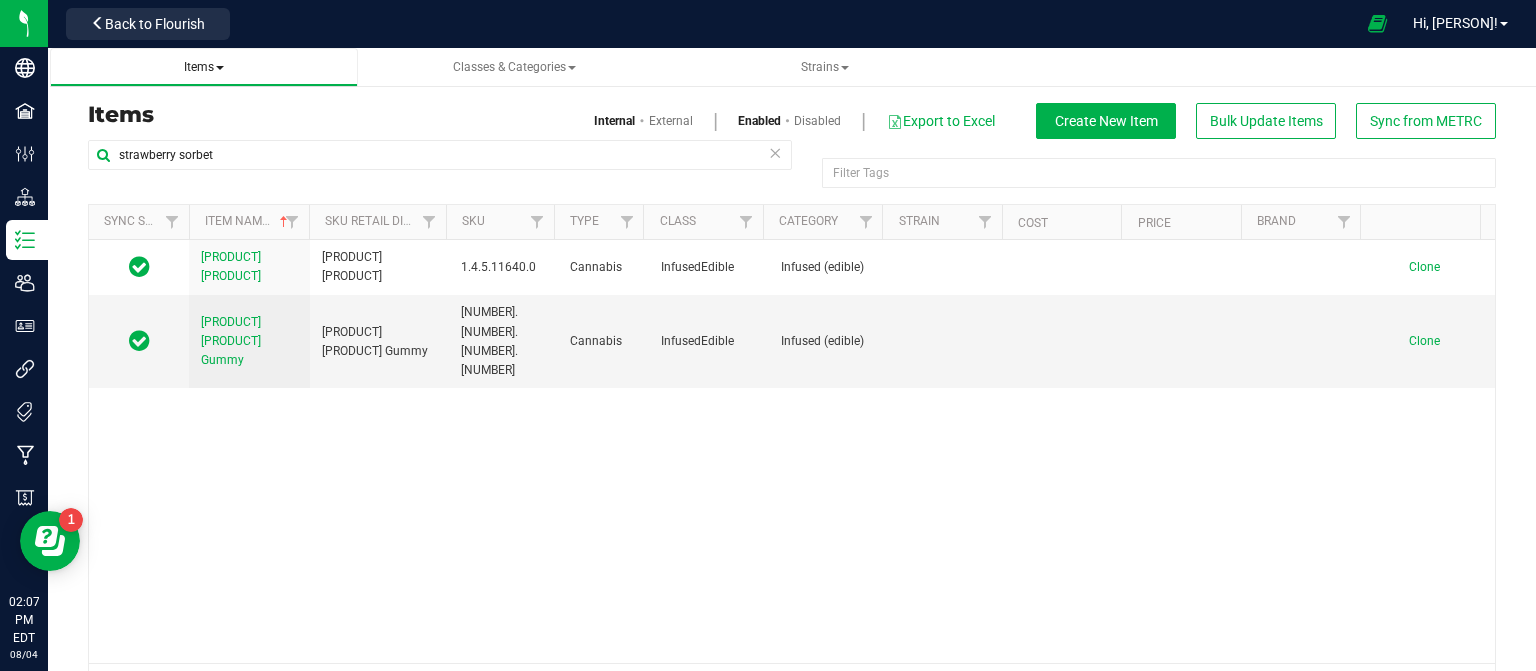 click on "Items" at bounding box center [204, 67] 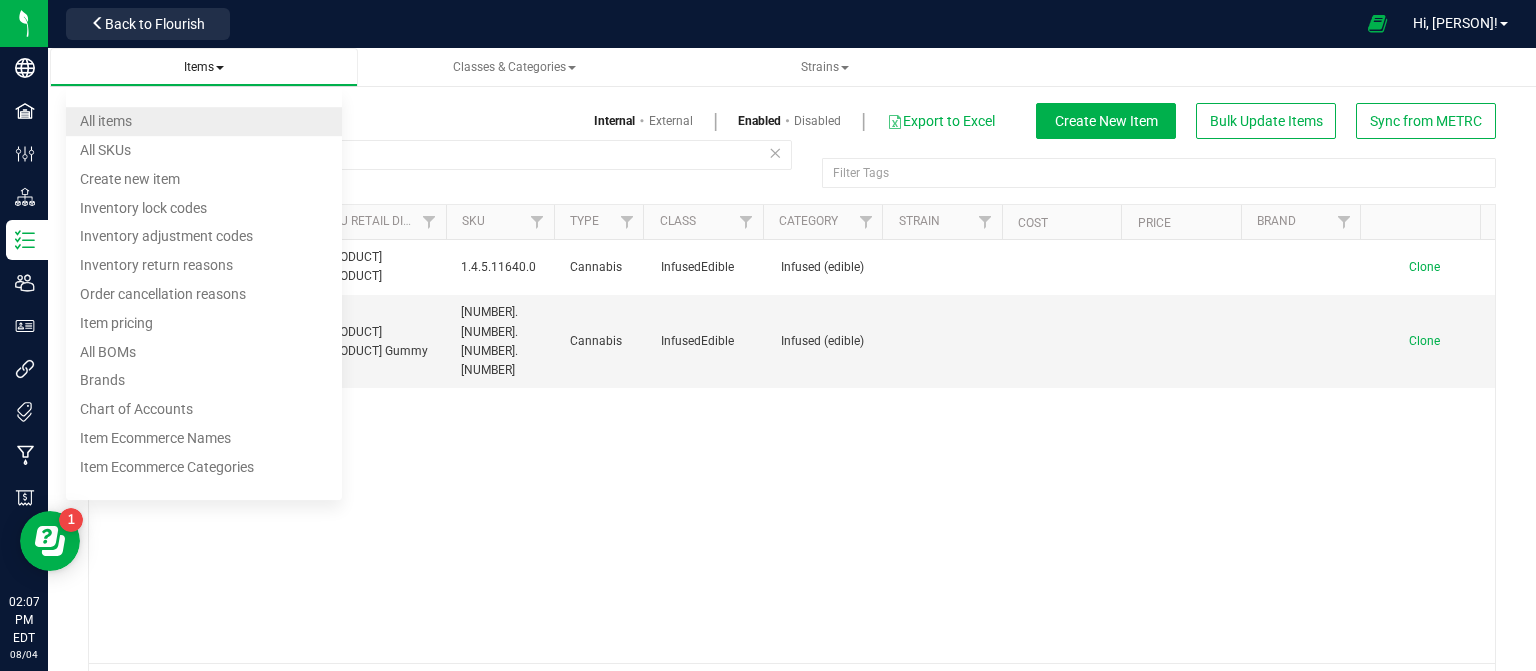 click on "All items" at bounding box center [106, 121] 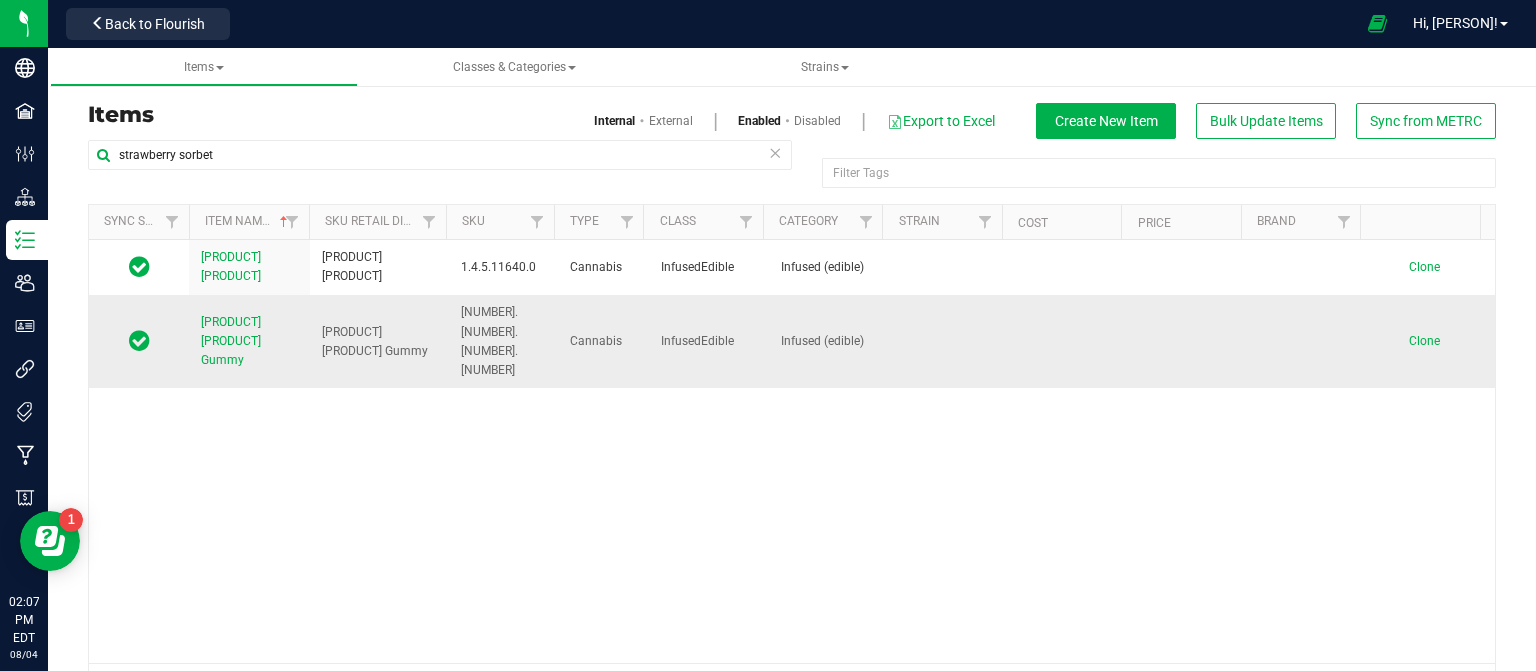 click on "[PRODUCT] [PRODUCT] Gummy" at bounding box center [231, 341] 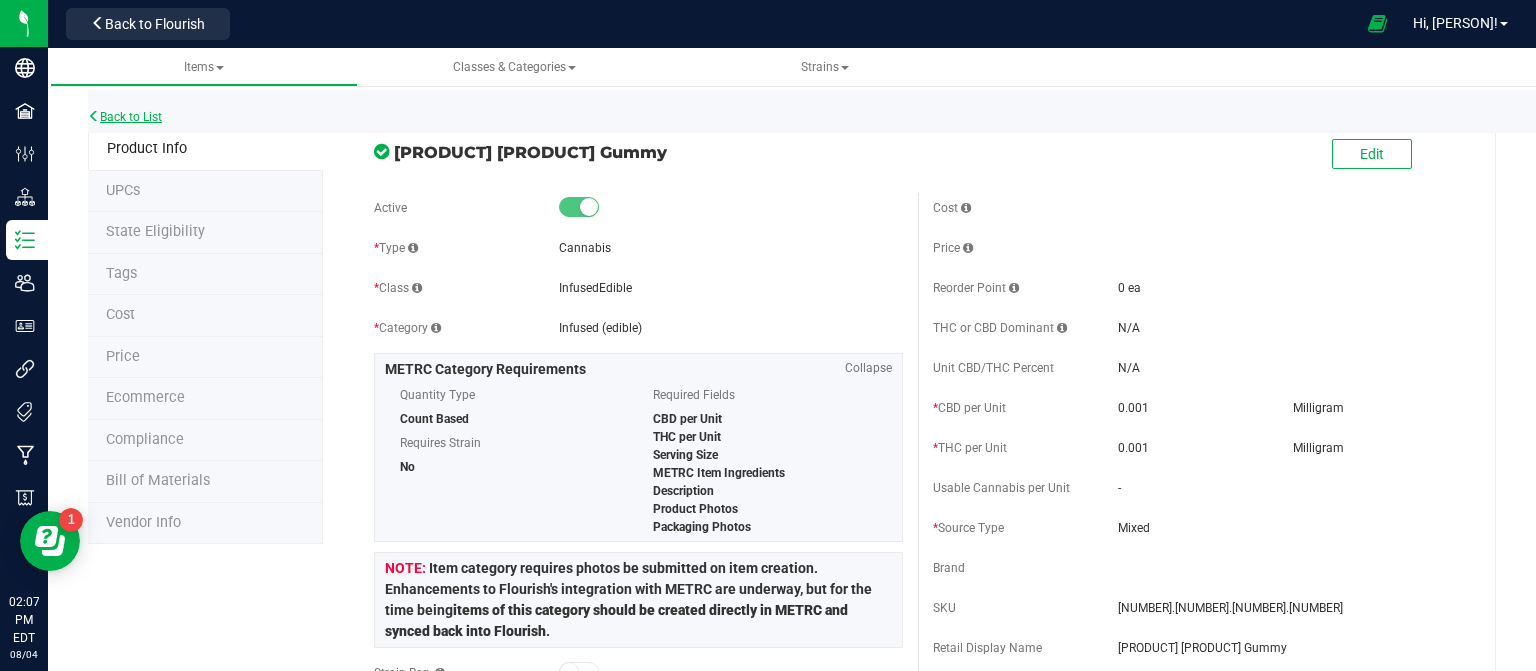 click on "Back to List" at bounding box center (125, 117) 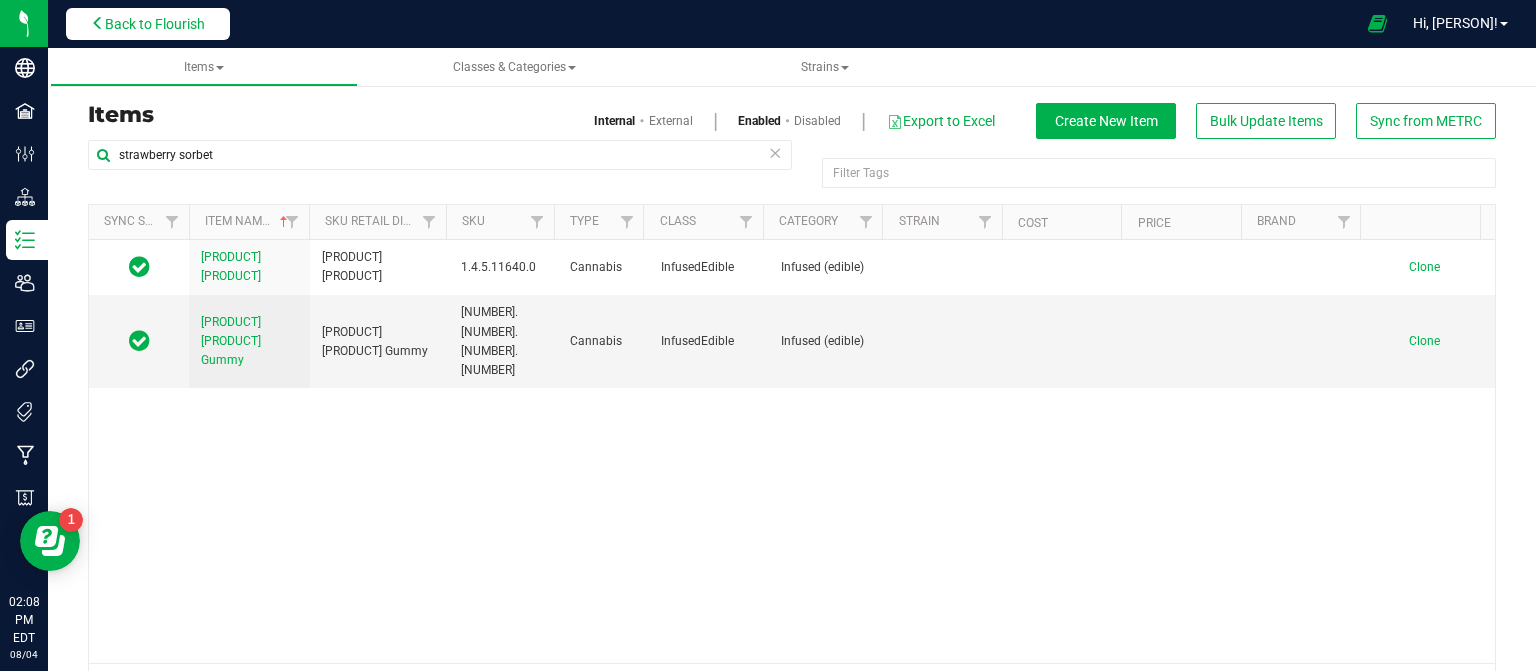 click on "Back to Flourish" at bounding box center [148, 24] 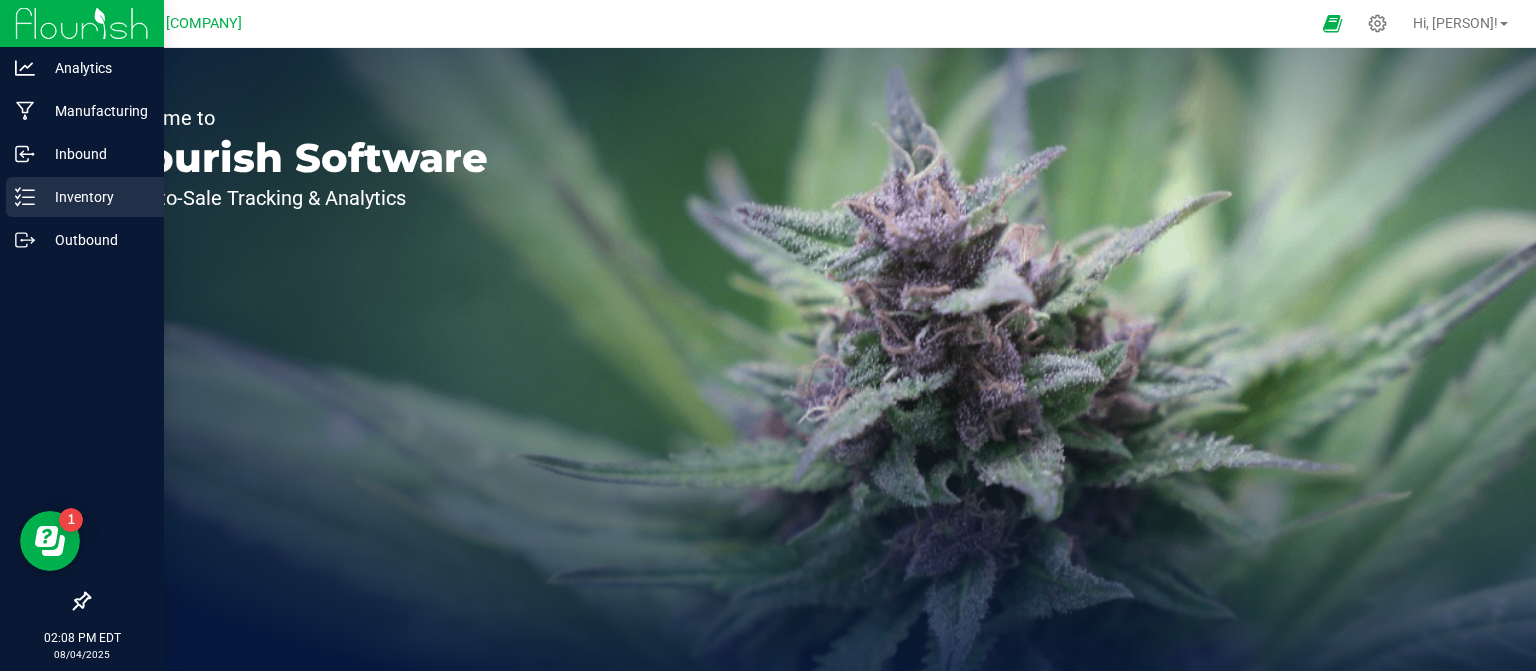 click on "Inventory" at bounding box center (95, 197) 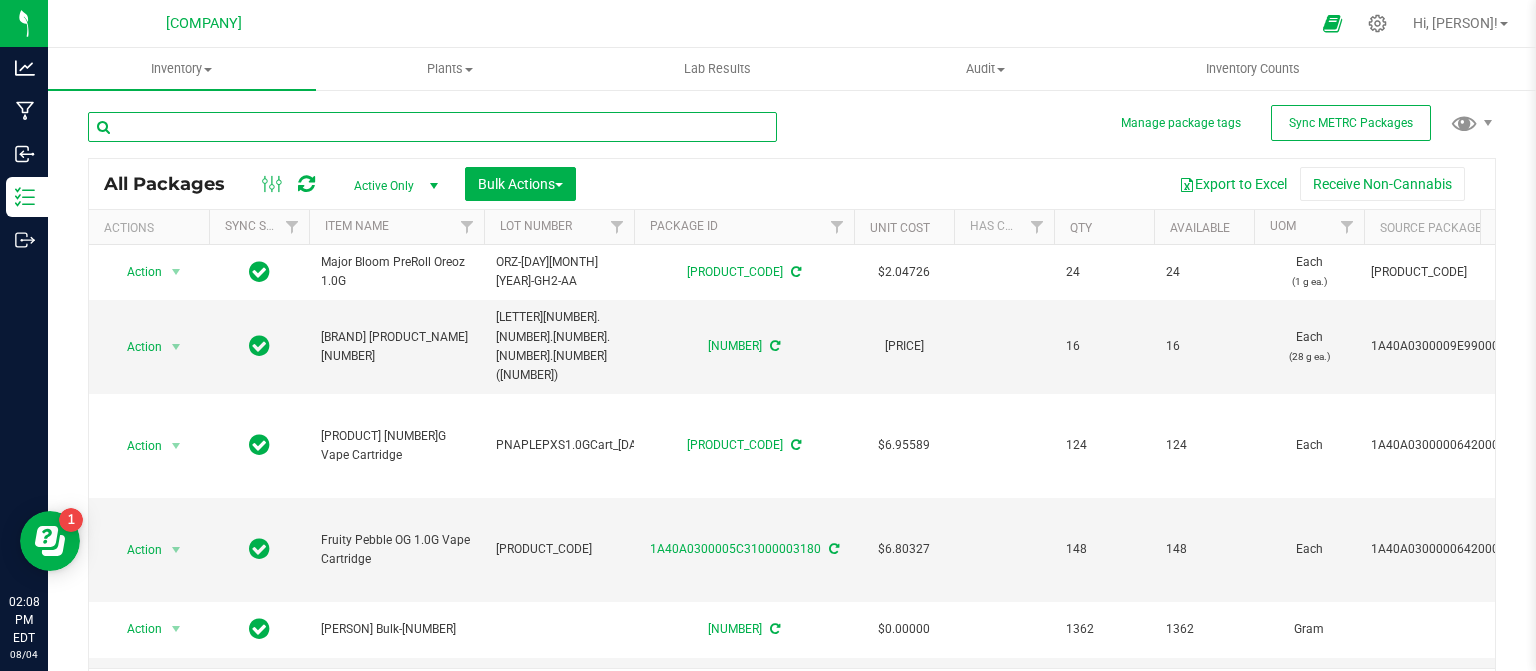 click at bounding box center [432, 127] 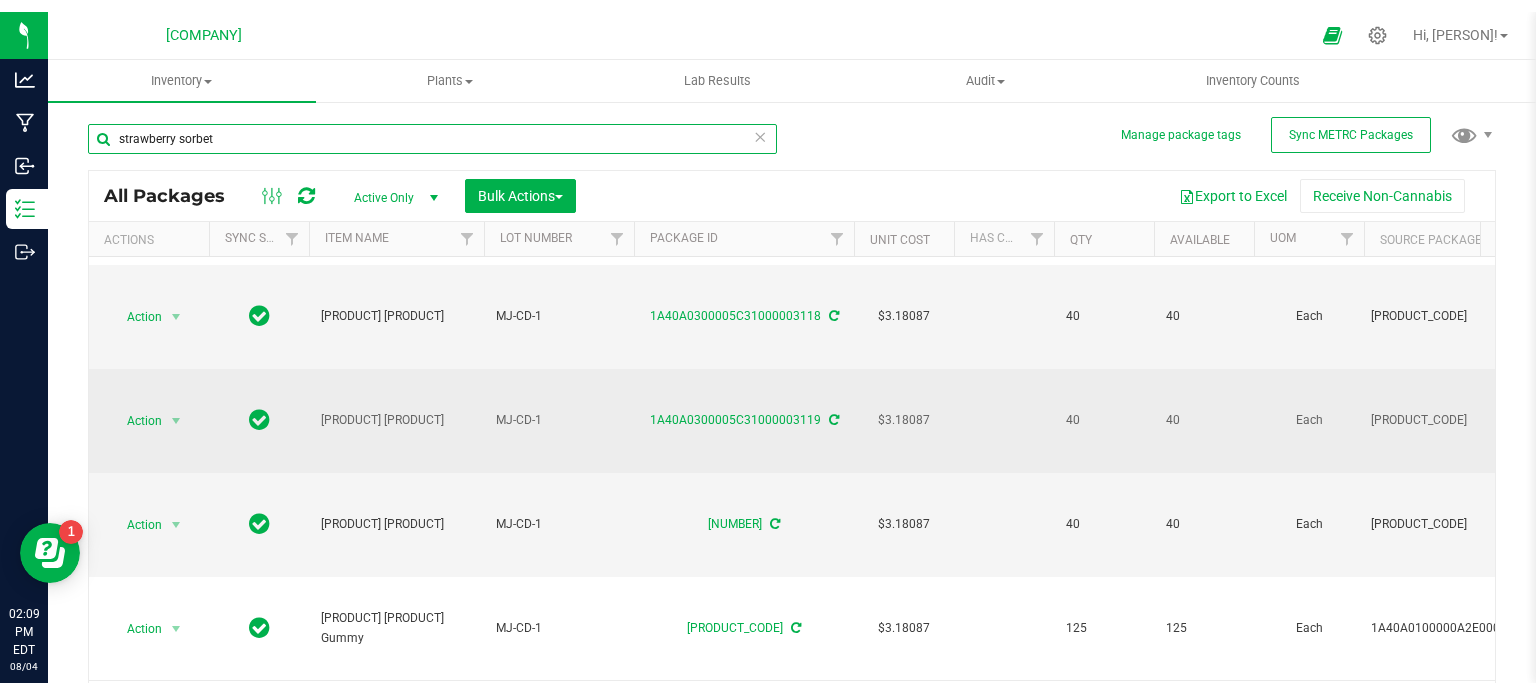 scroll, scrollTop: 0, scrollLeft: 0, axis: both 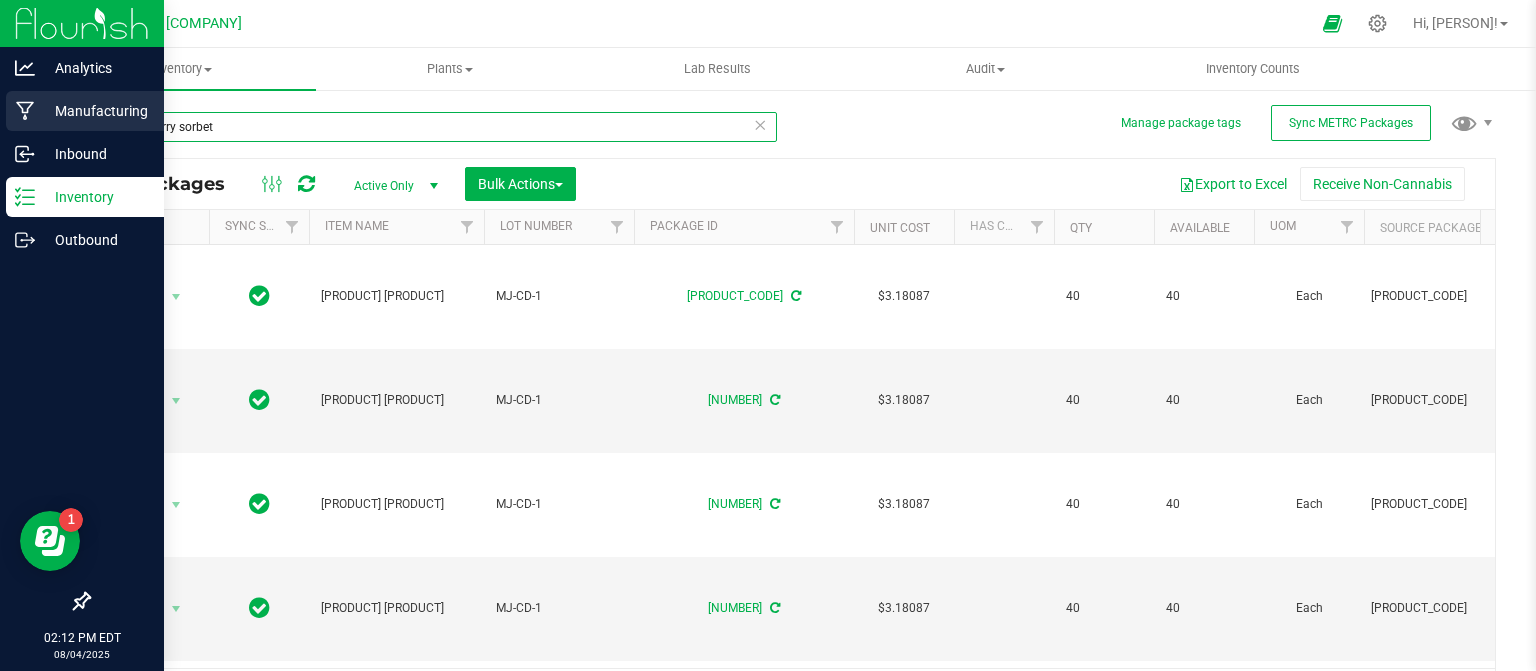 drag, startPoint x: 240, startPoint y: 126, endPoint x: 0, endPoint y: 100, distance: 241.40422 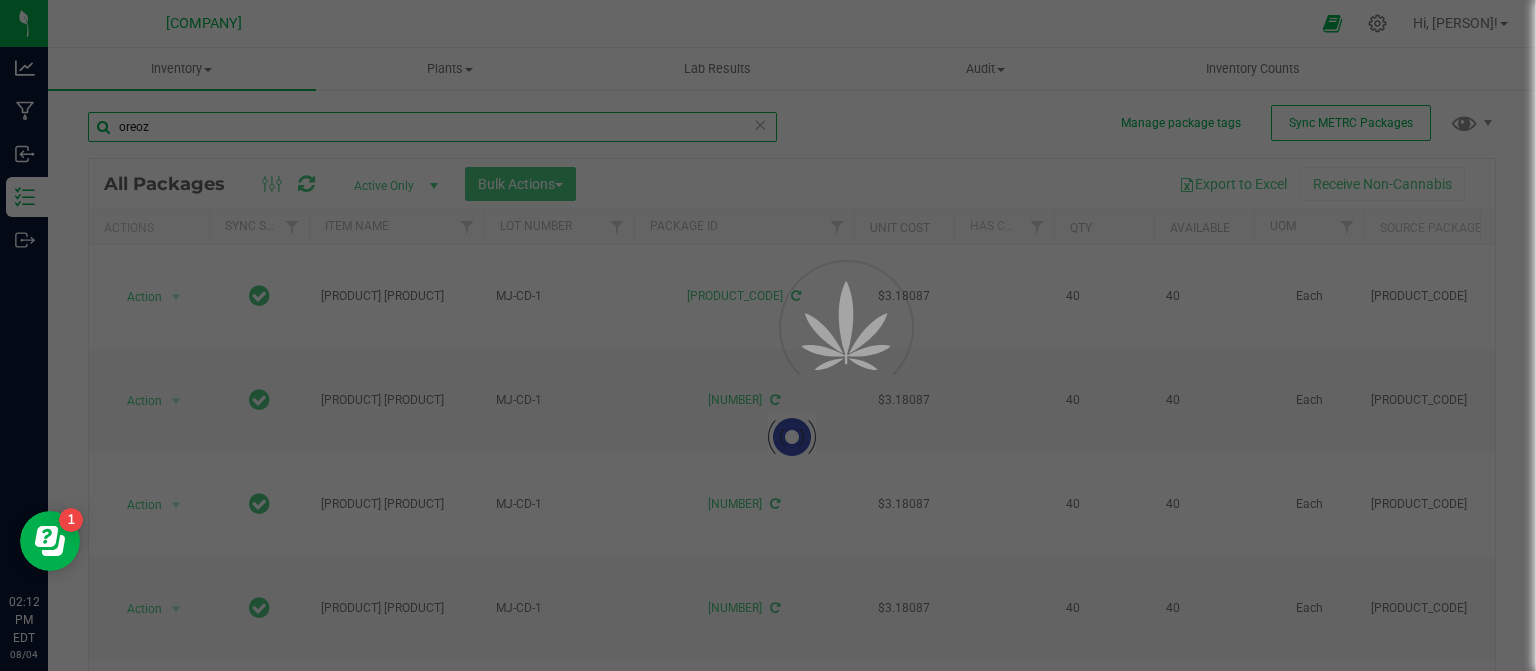 type on "oreoz" 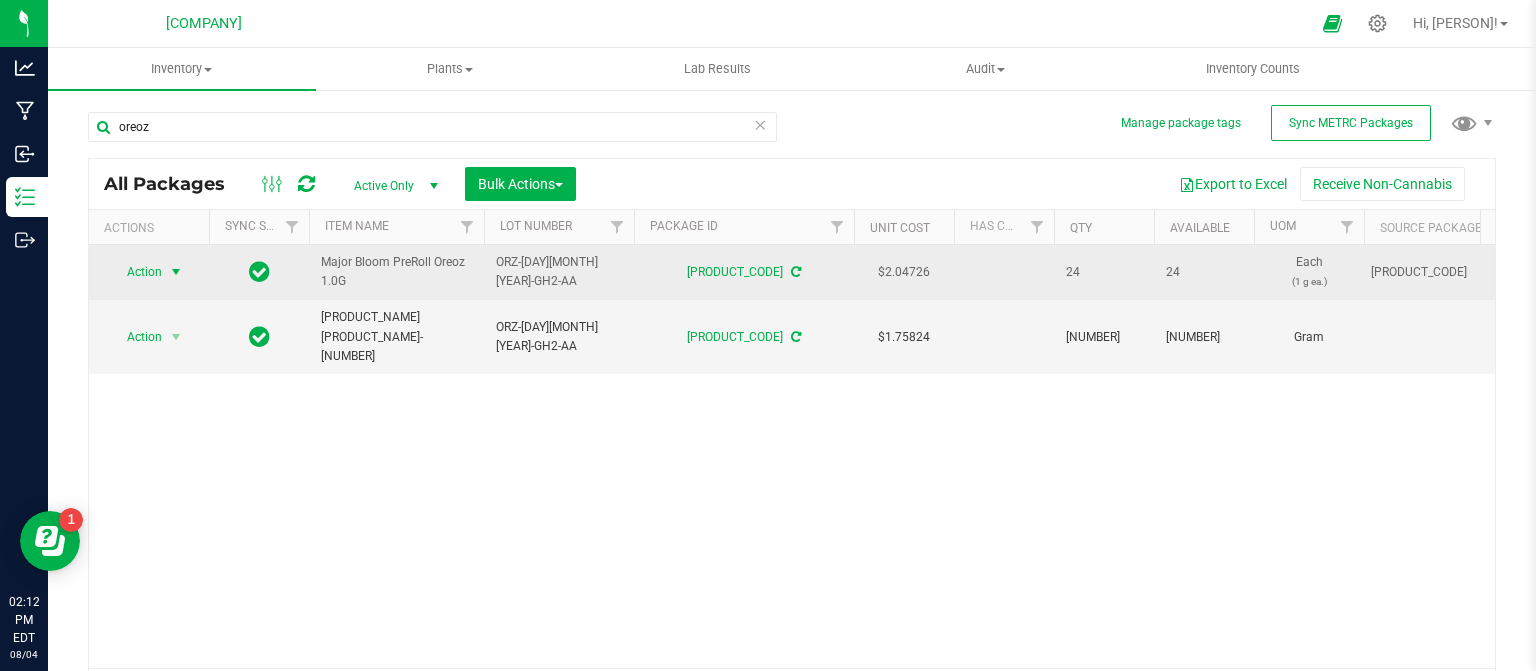 click at bounding box center (176, 272) 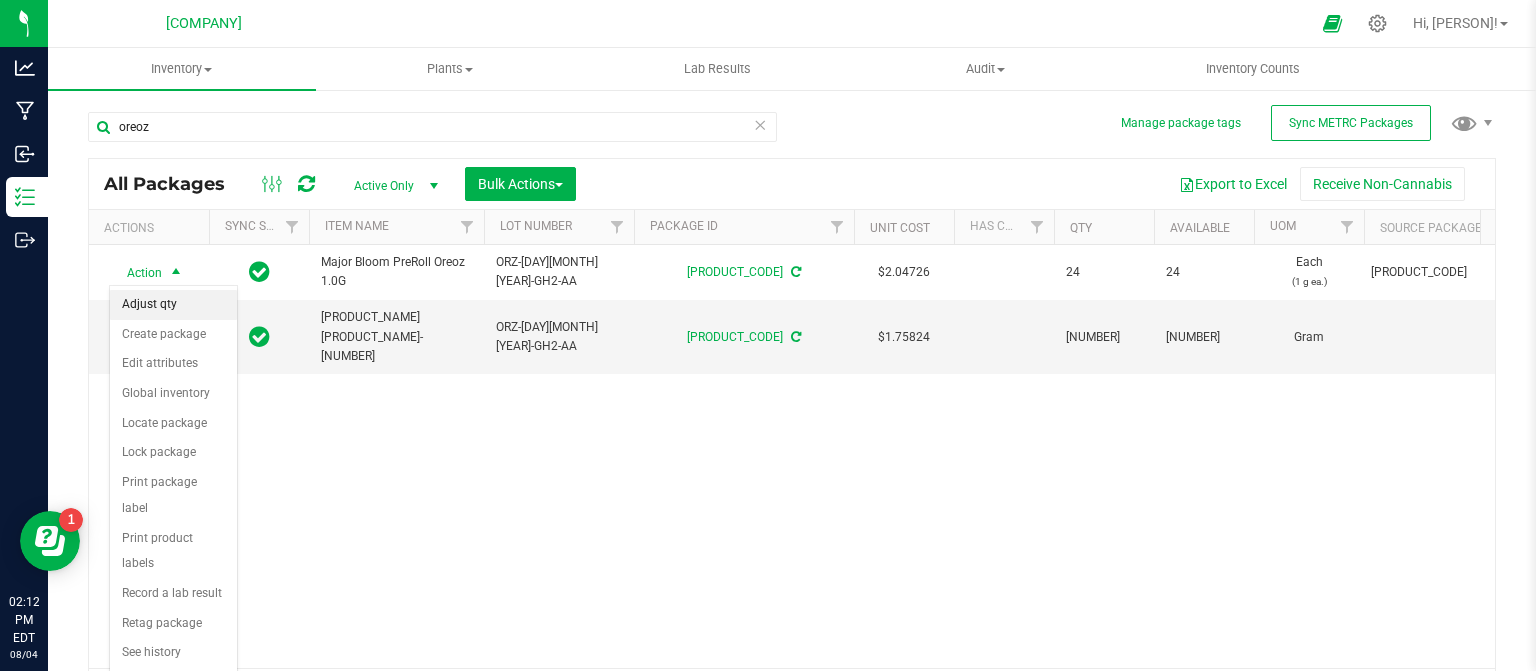 click on "Adjust qty" at bounding box center [173, 305] 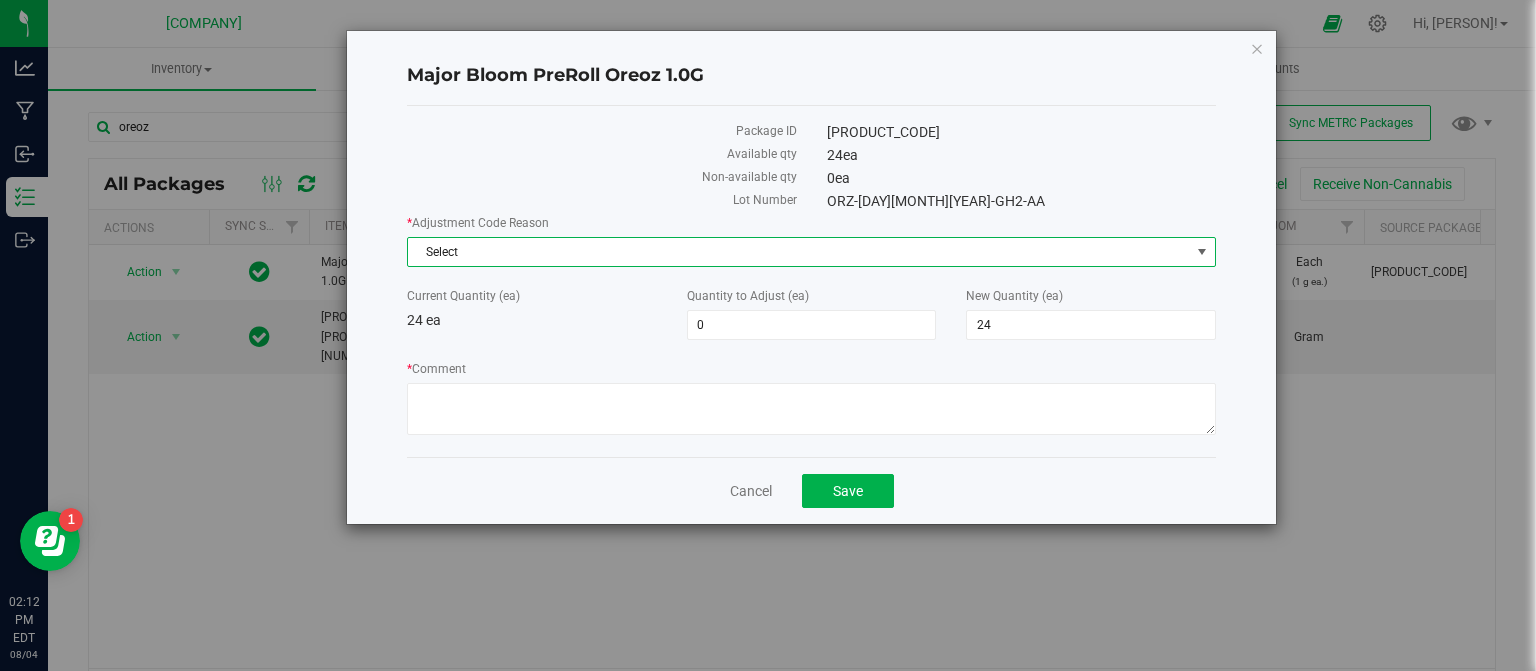 click on "Select" at bounding box center [799, 252] 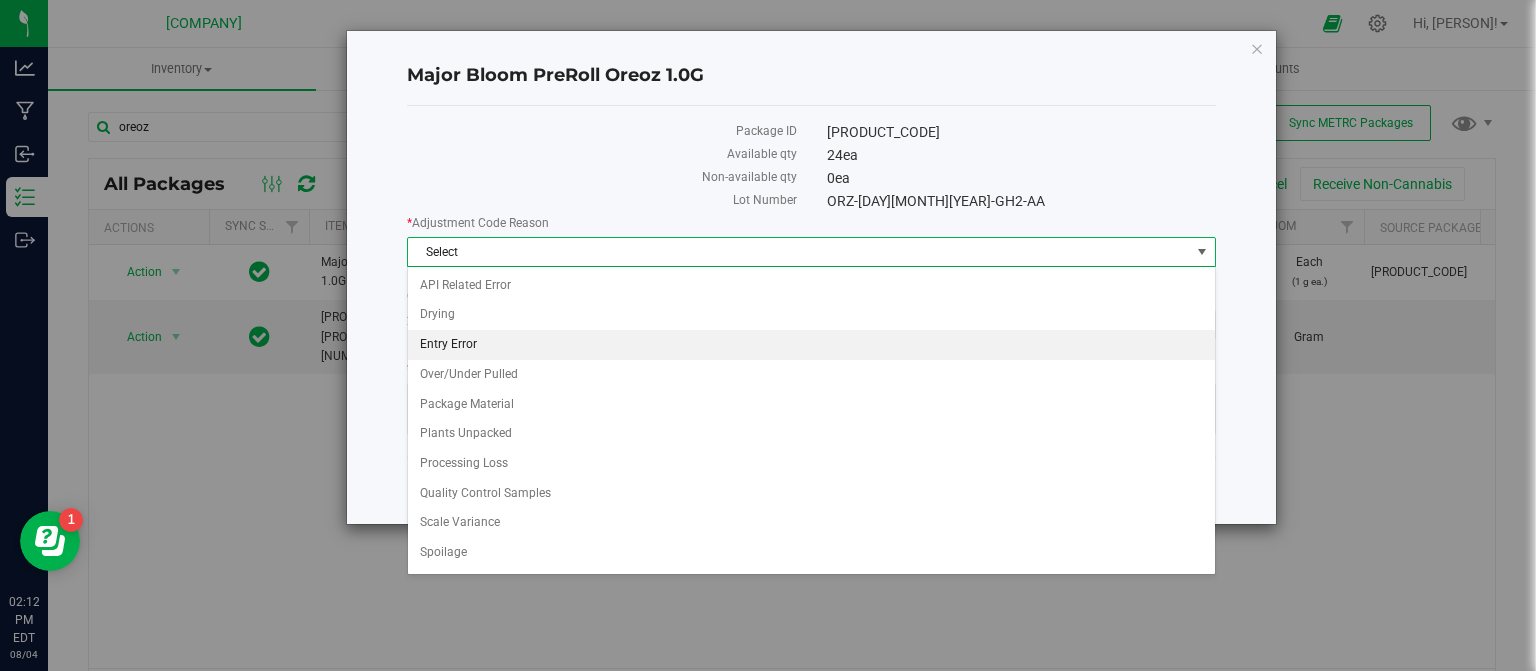 click on "Entry Error" at bounding box center [811, 345] 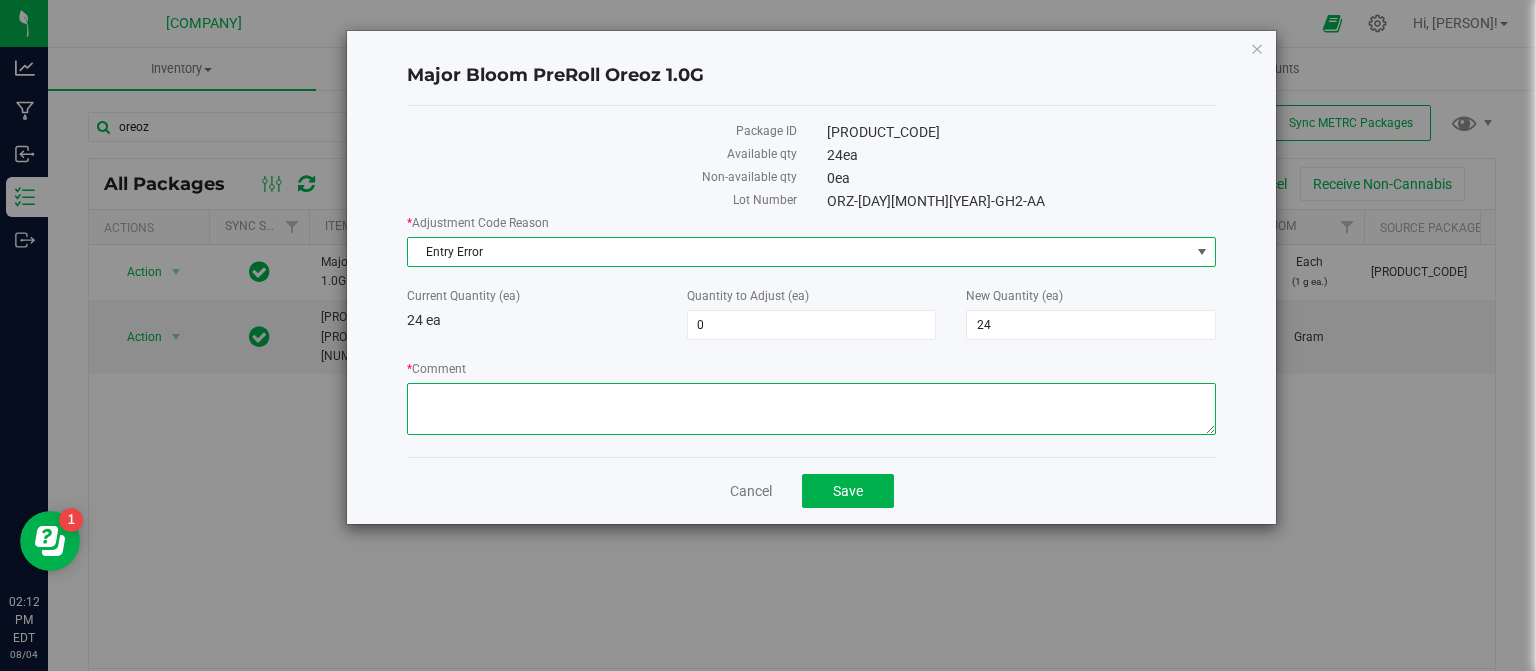 click on "*
Comment" at bounding box center (811, 409) 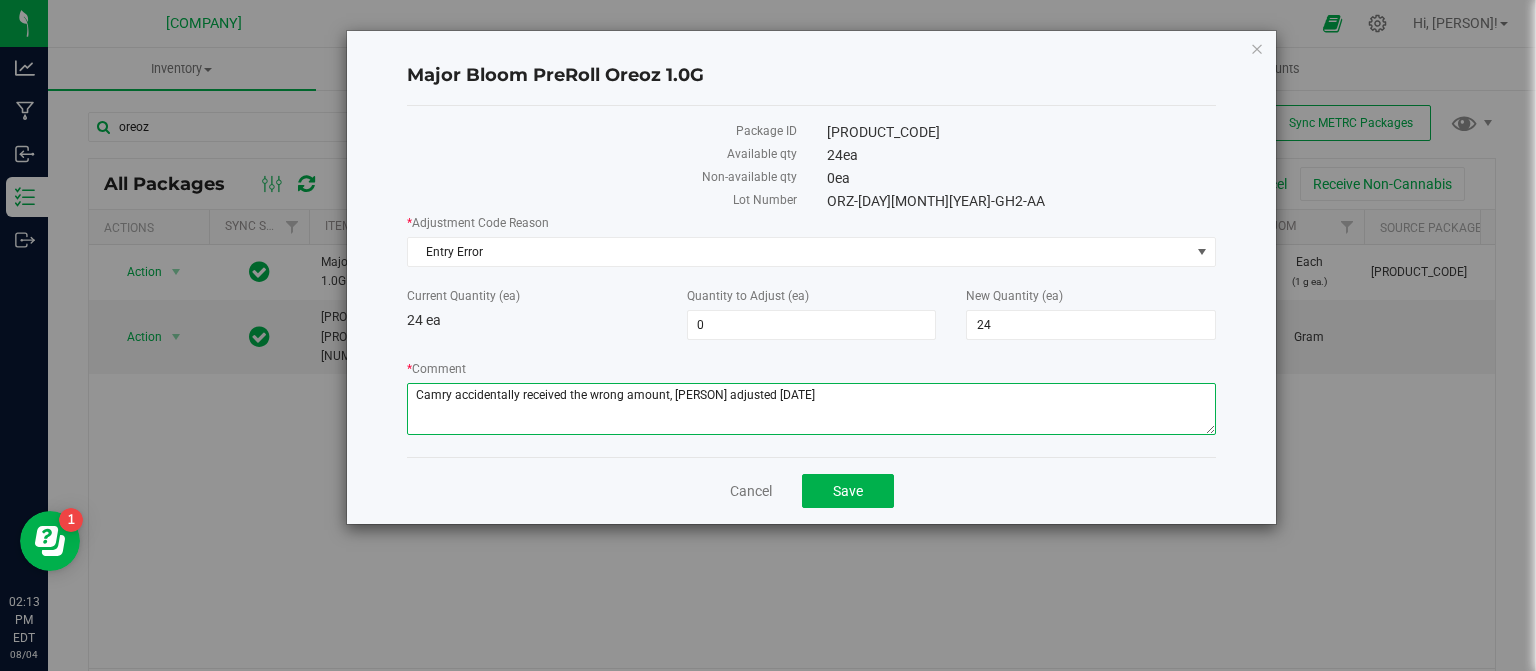 type on "Camry accidentally received the wrong amount, [PERSON] adjusted [DATE]" 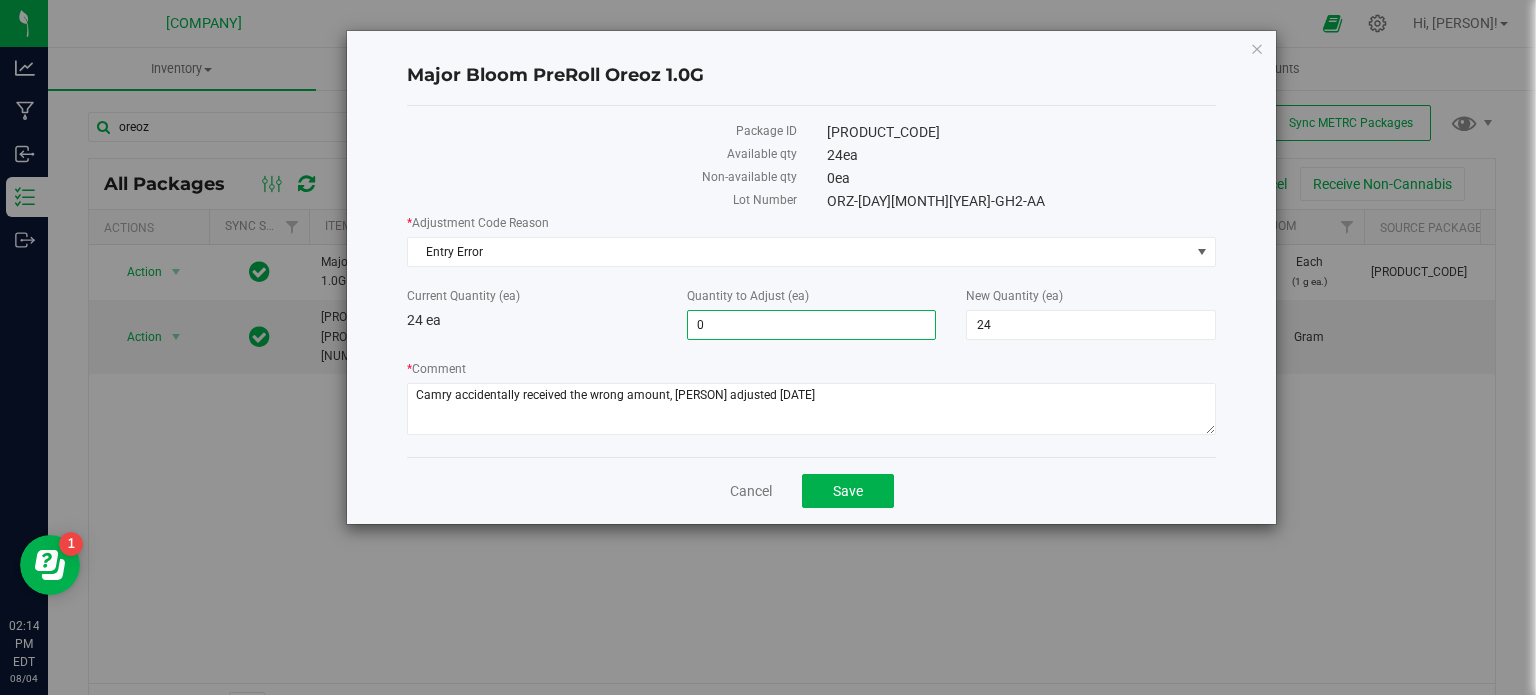 drag, startPoint x: 718, startPoint y: 326, endPoint x: 677, endPoint y: 322, distance: 41.19466 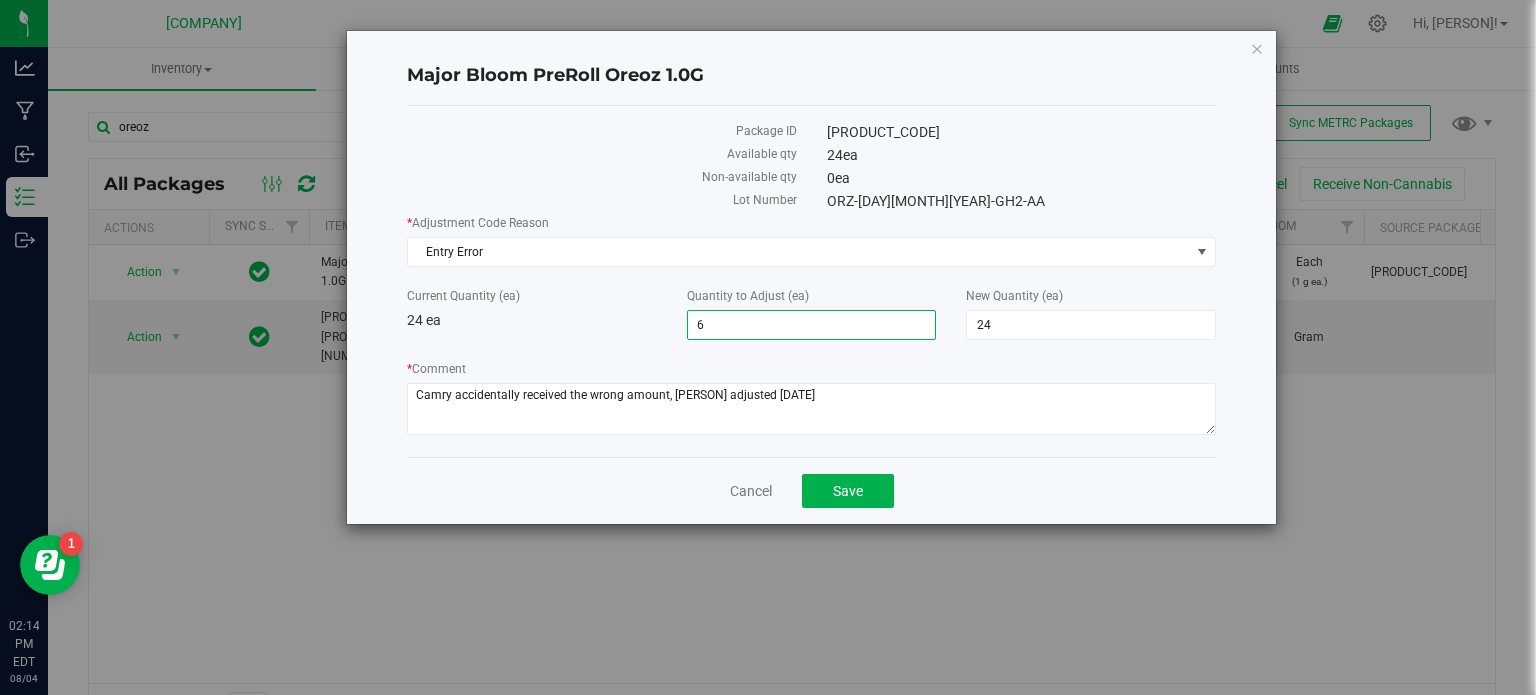 type on "63" 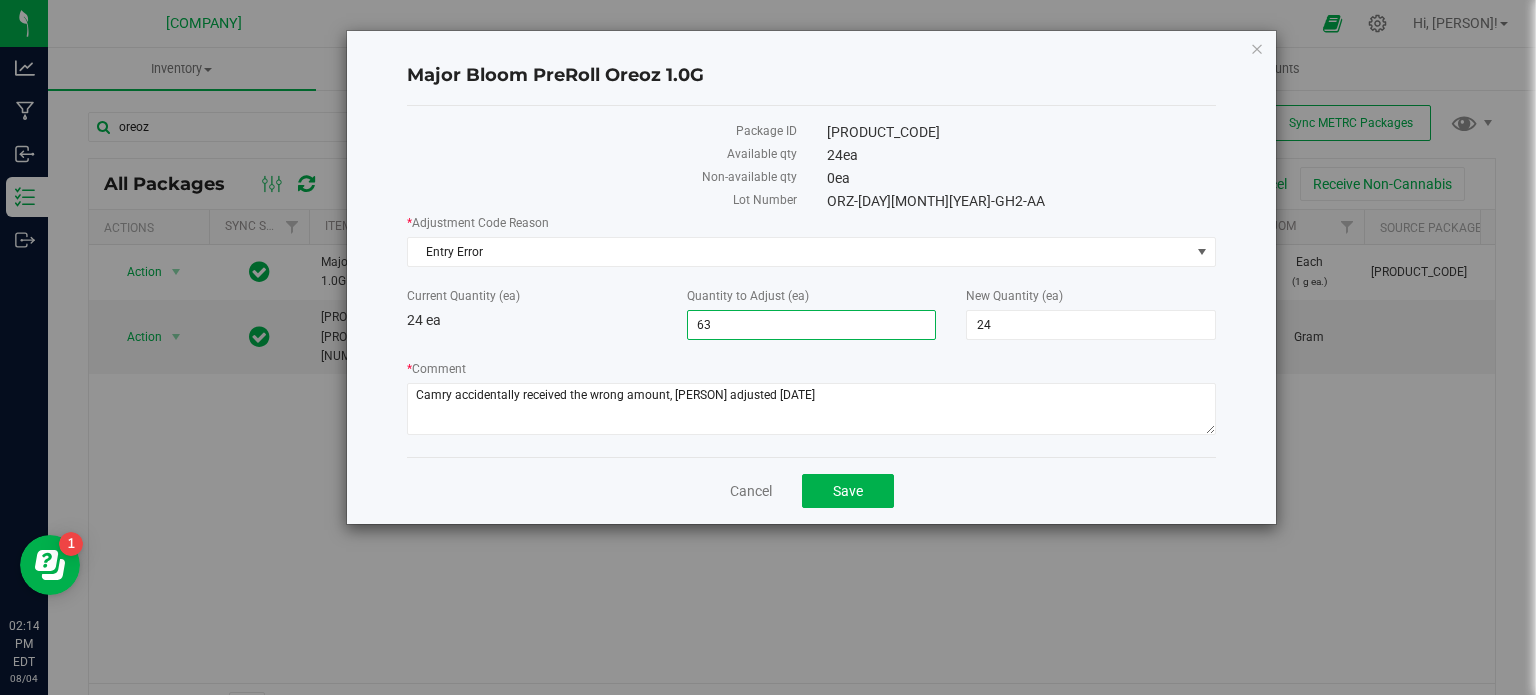 type on "63" 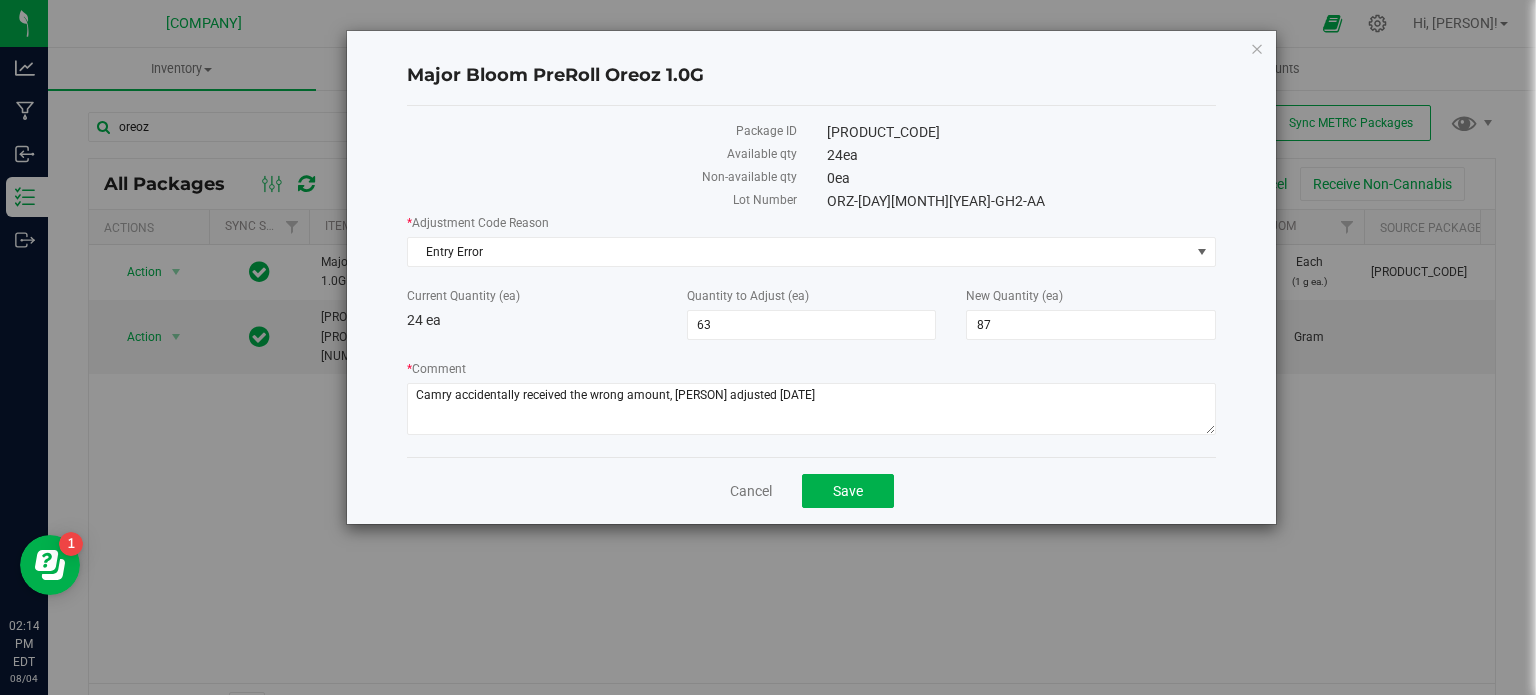 click on "Major Bloom PreRoll Oreoz 1.0G
Package ID
1A40A0300005C31000003220
Available qty
24
ea
Non-available qty
0
ea
Lot Number
ORZ-[DAY][MONTH][YEAR]-GH2-AA
*
Adjustment Code Reason
Select API Related Error Drying Entry Error Over/Under Pulled Package Material Plants Unpacked Processing Loss Quality Control Samples Scale Variance Spoilage Theft Trade (Vendor) Samples Waste
24 ea" at bounding box center (811, 277) 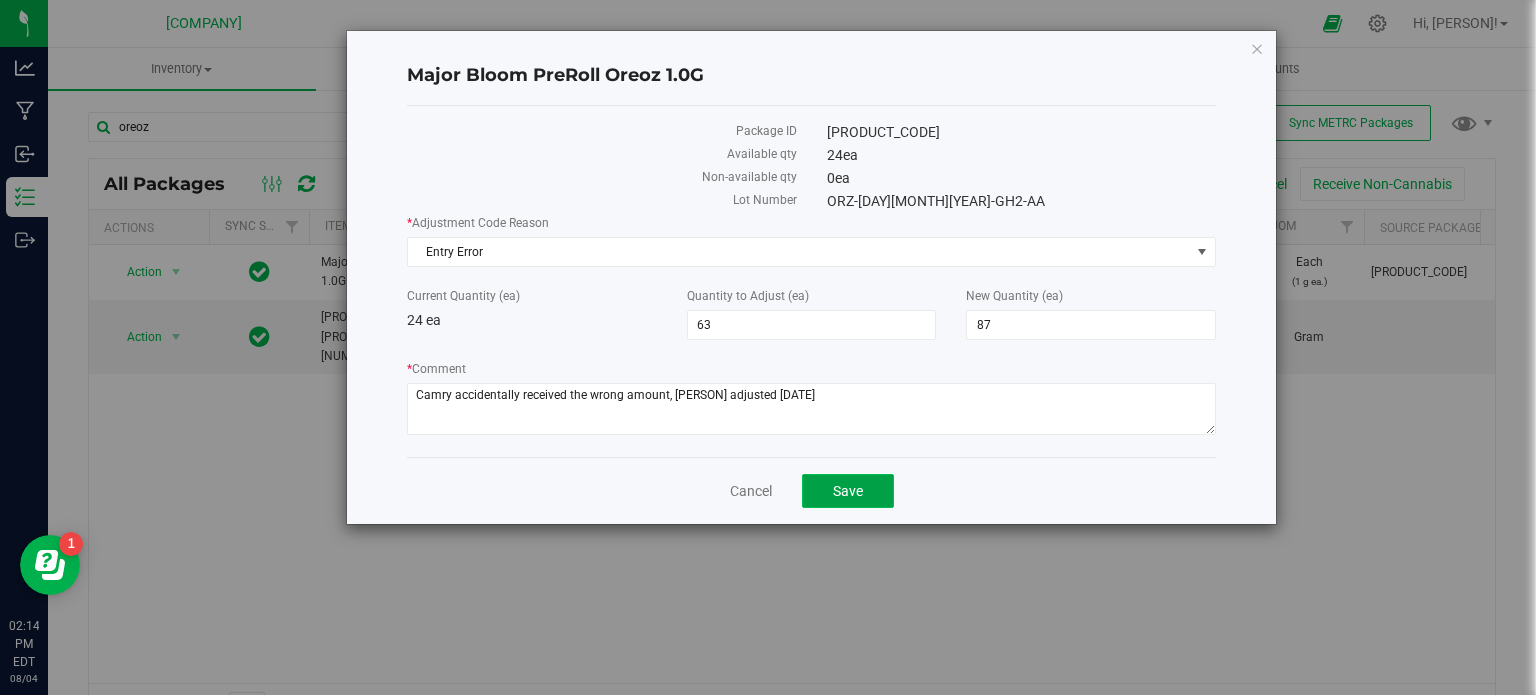 click on "Save" 